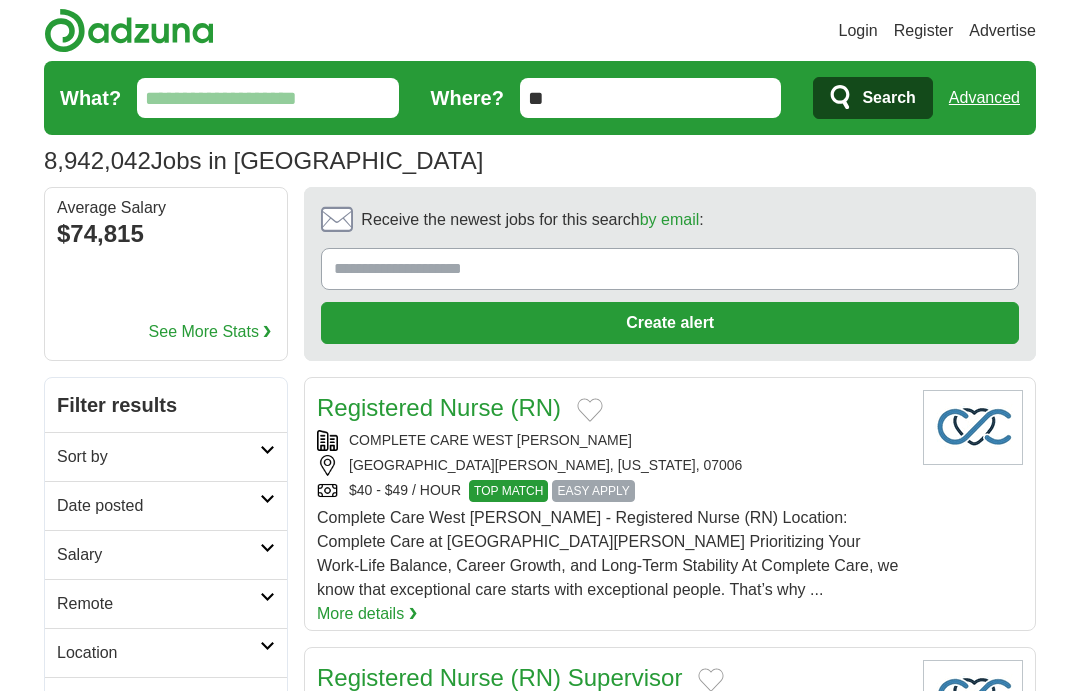 scroll, scrollTop: 0, scrollLeft: 0, axis: both 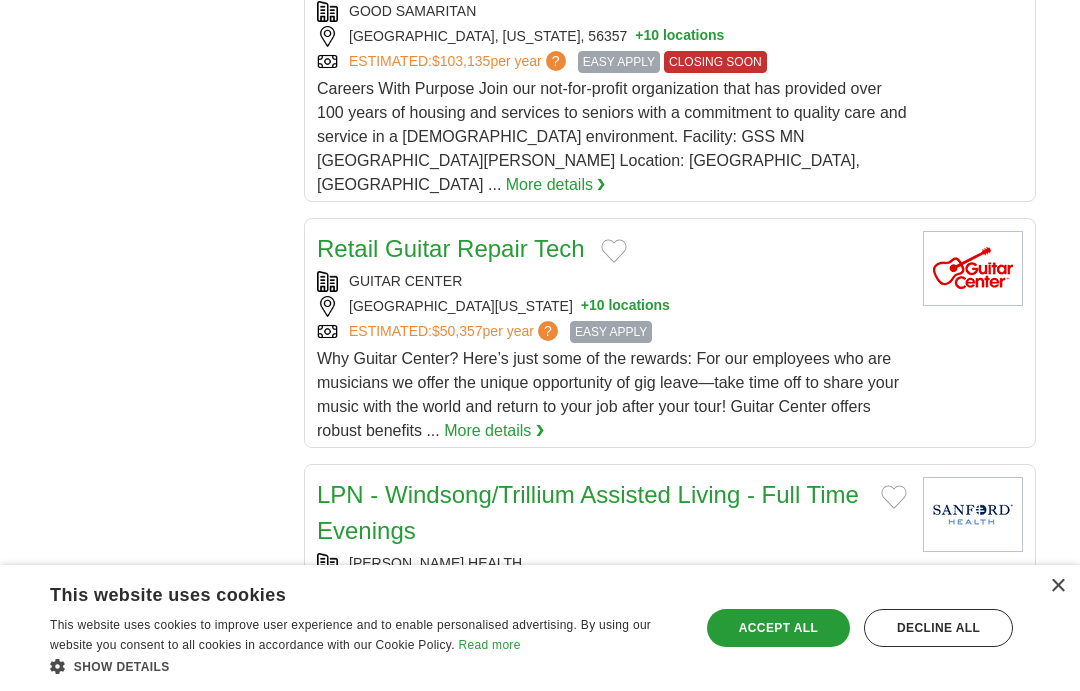 click on "Accept all" at bounding box center (778, 628) 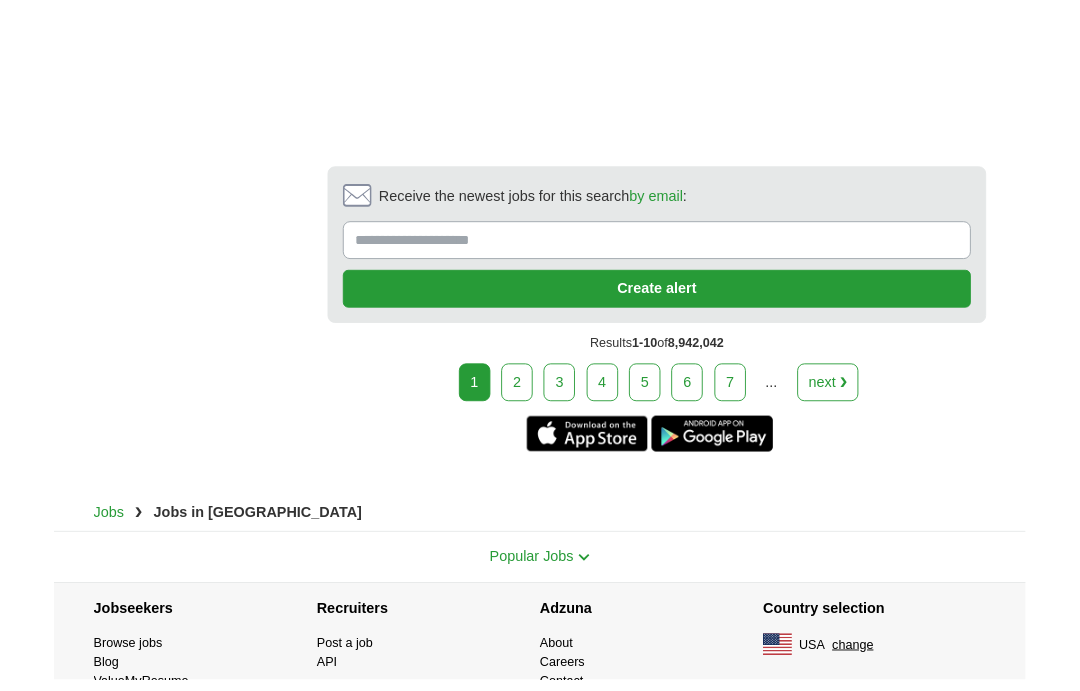 scroll, scrollTop: 4234, scrollLeft: 0, axis: vertical 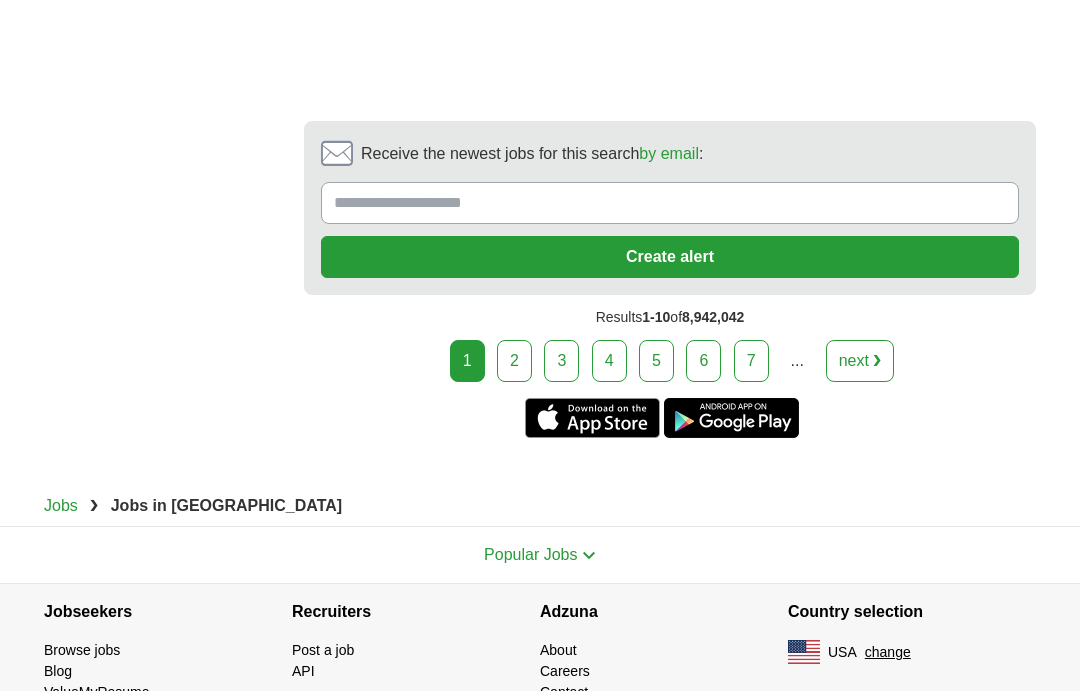 click on "7" at bounding box center (751, 361) 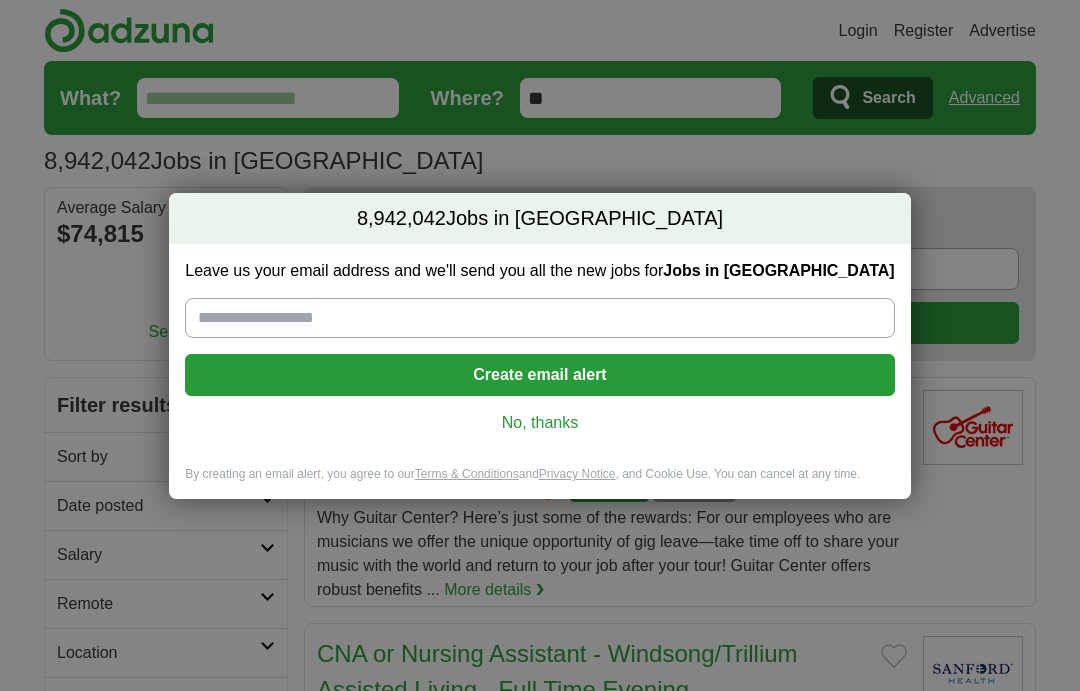 scroll, scrollTop: 3047, scrollLeft: 0, axis: vertical 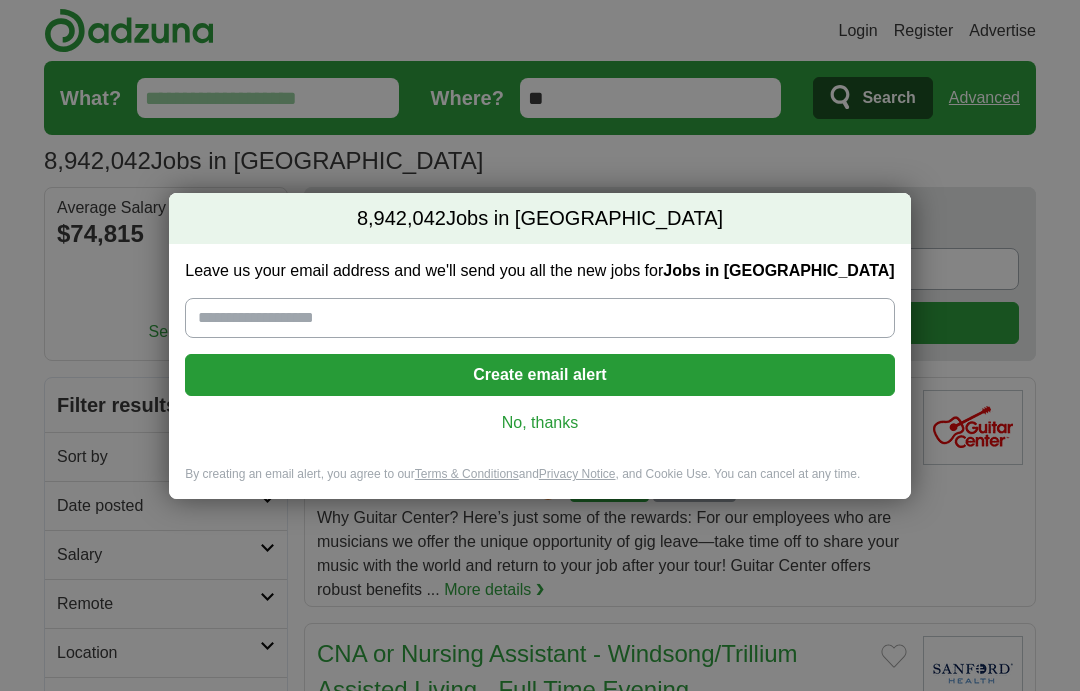 click on "No, thanks" at bounding box center [539, 423] 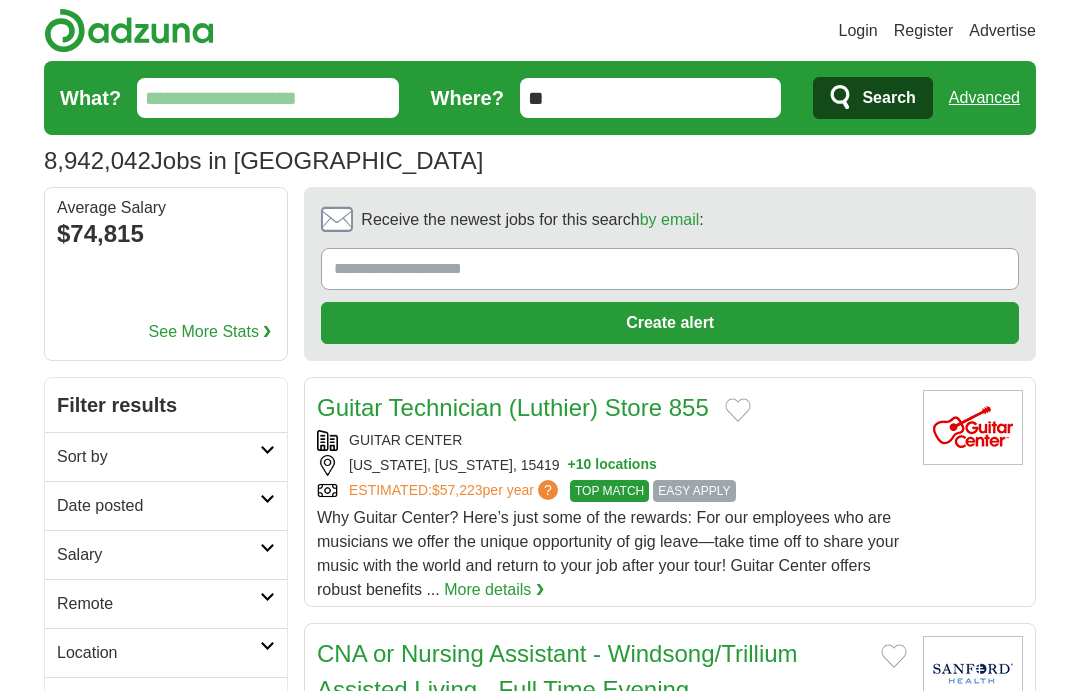 click on "Why Guitar Center? Here’s just some of the rewards: For our employees who are musicians we offer the unique opportunity of gig leave—take time off to share your music with the world and return to your job after your tour! Guitar Center offers robust benefits ...
More details ❯" at bounding box center [612, 554] 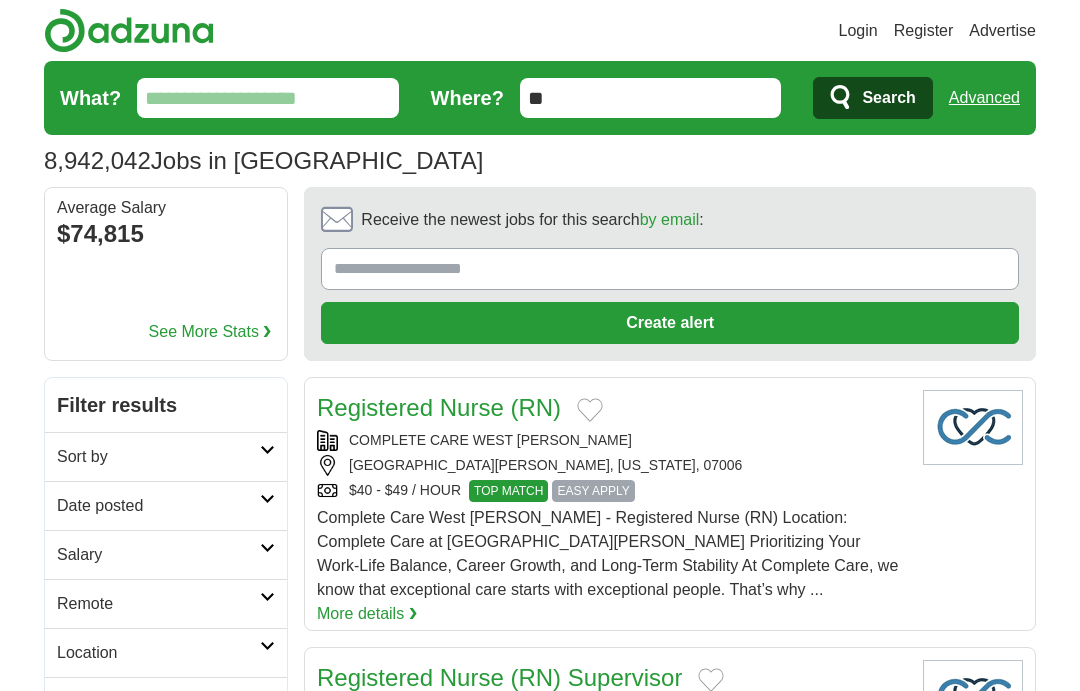 scroll, scrollTop: 0, scrollLeft: 0, axis: both 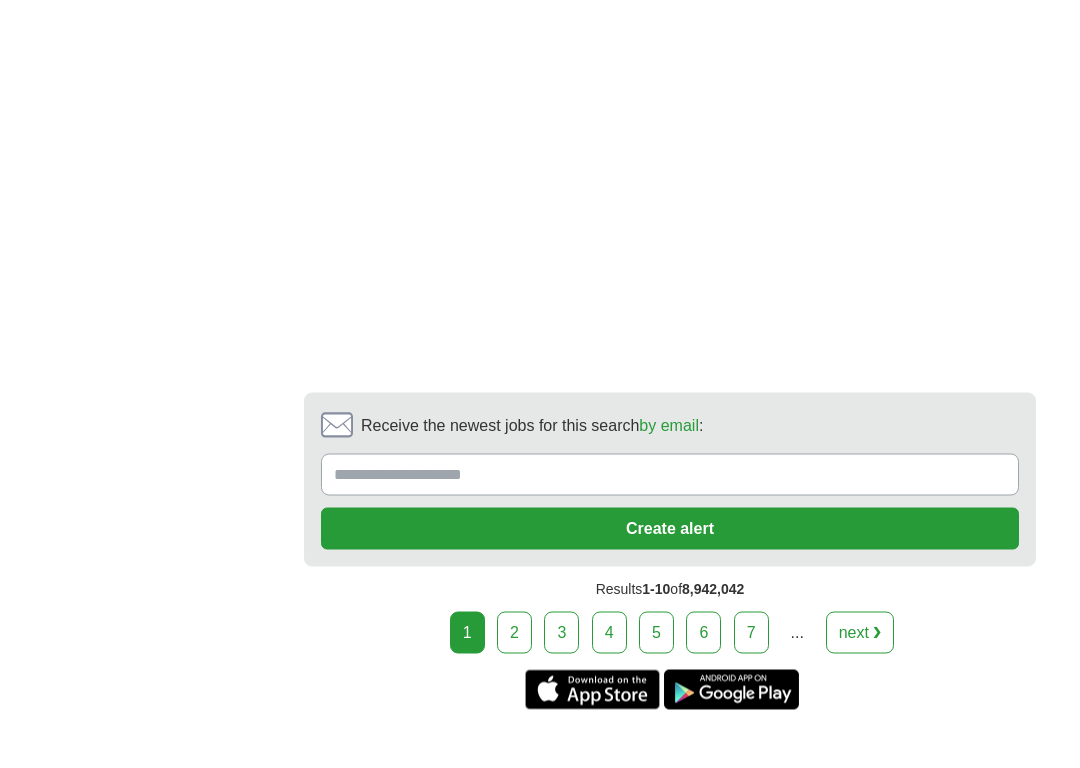 click on "3" at bounding box center (561, 633) 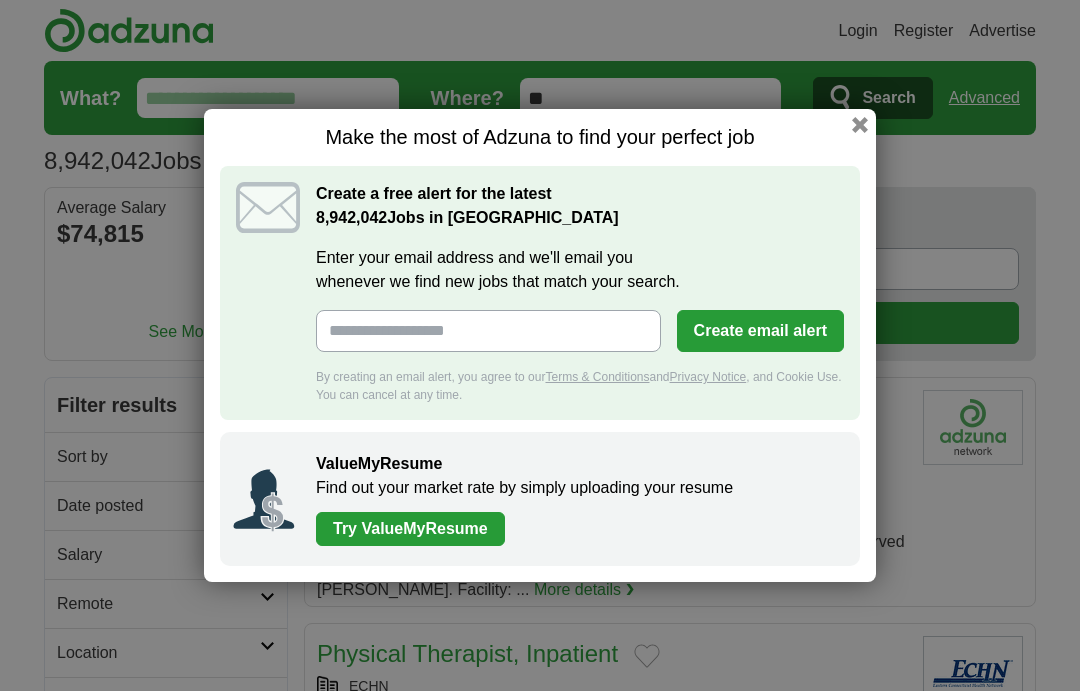 scroll, scrollTop: 0, scrollLeft: 0, axis: both 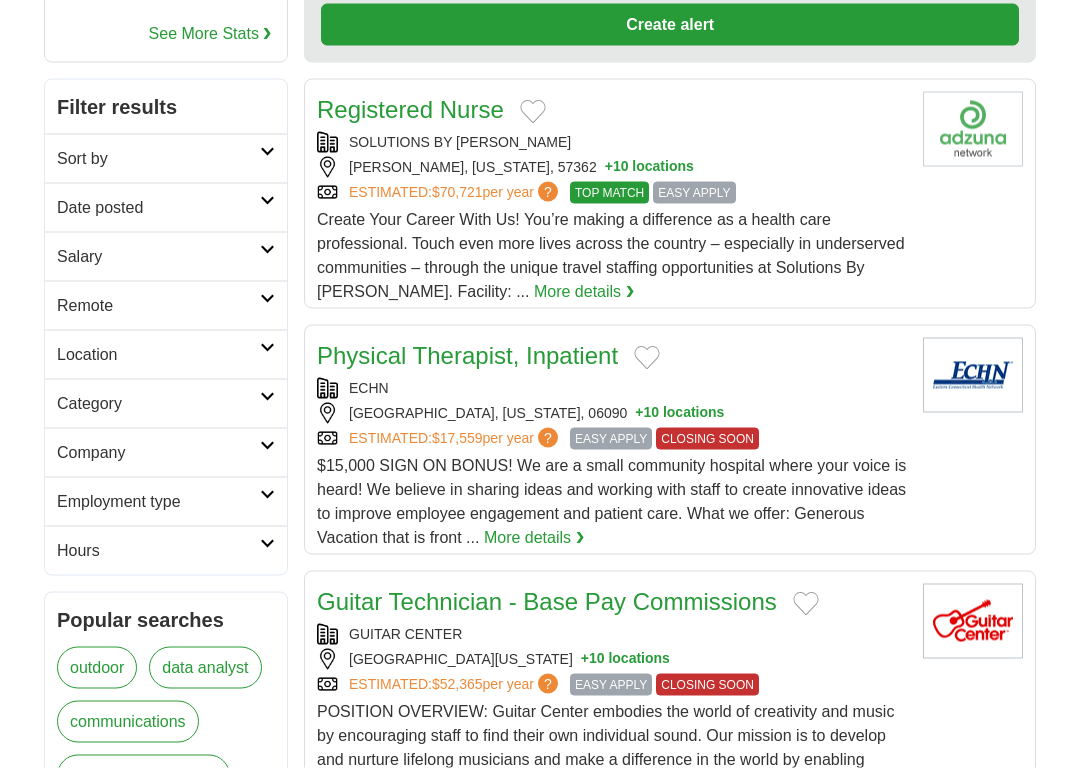 click on "Guitar Technician - Base Pay  Commissions" at bounding box center (612, 602) 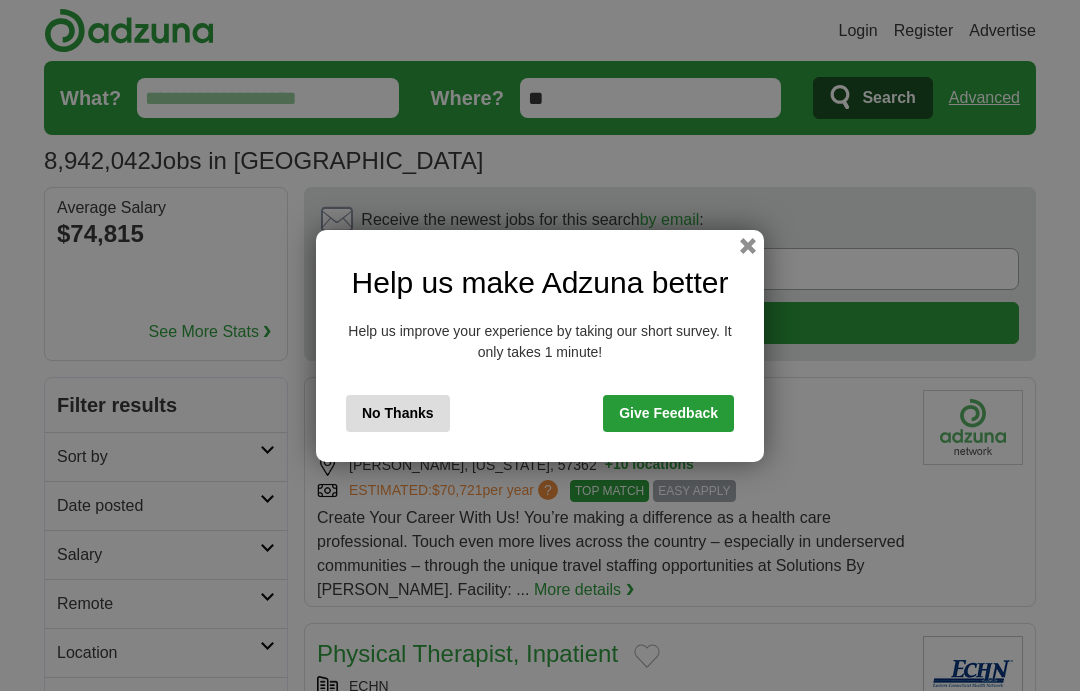 scroll, scrollTop: 0, scrollLeft: 0, axis: both 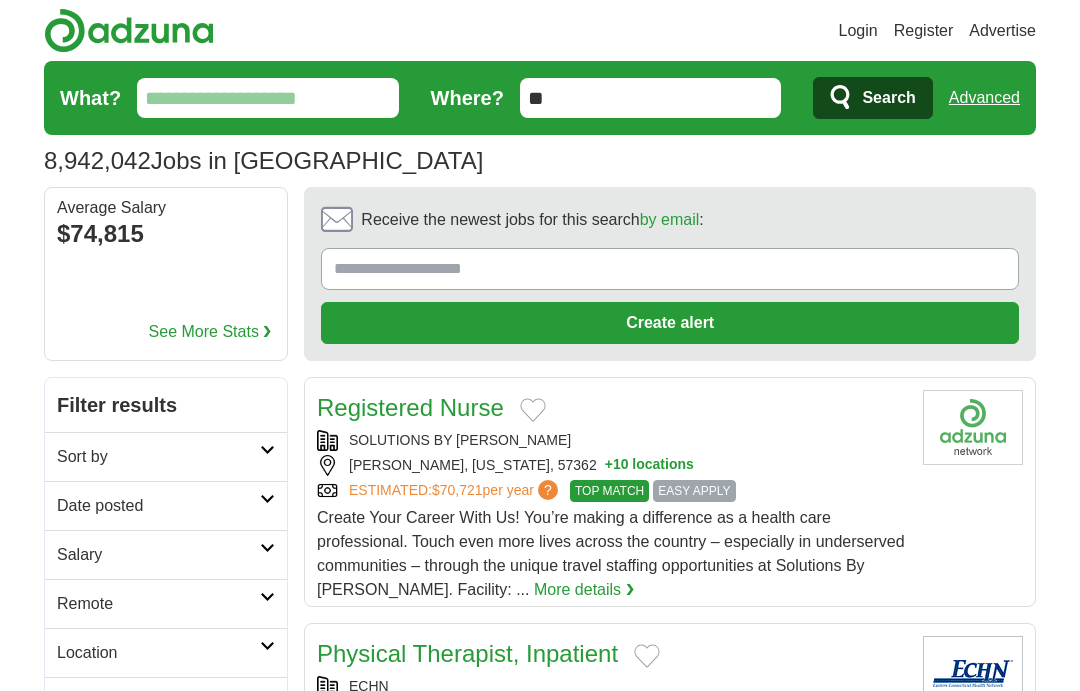click on "What?" at bounding box center (268, 98) 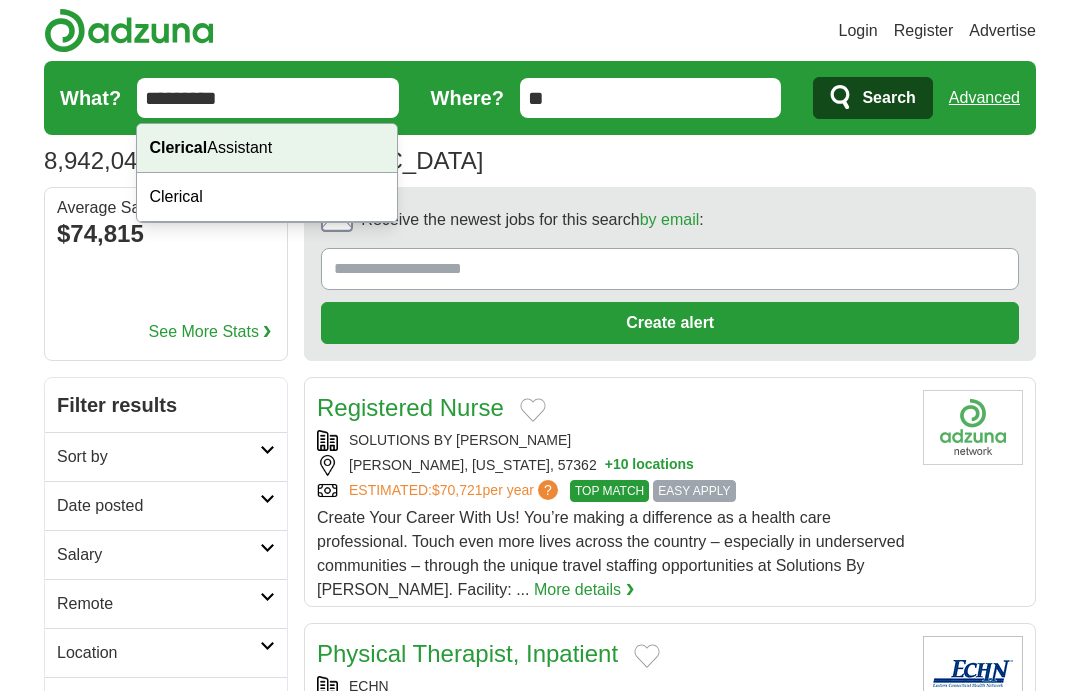 click on "Clerical  Assistant" at bounding box center [267, 148] 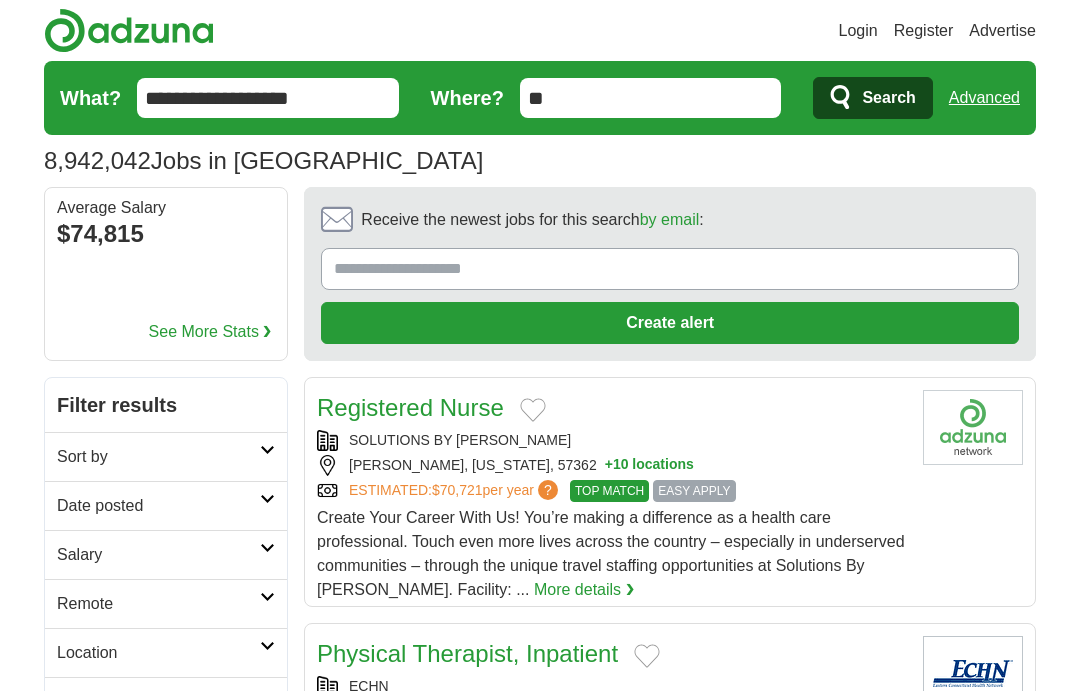 click on "**" at bounding box center [651, 98] 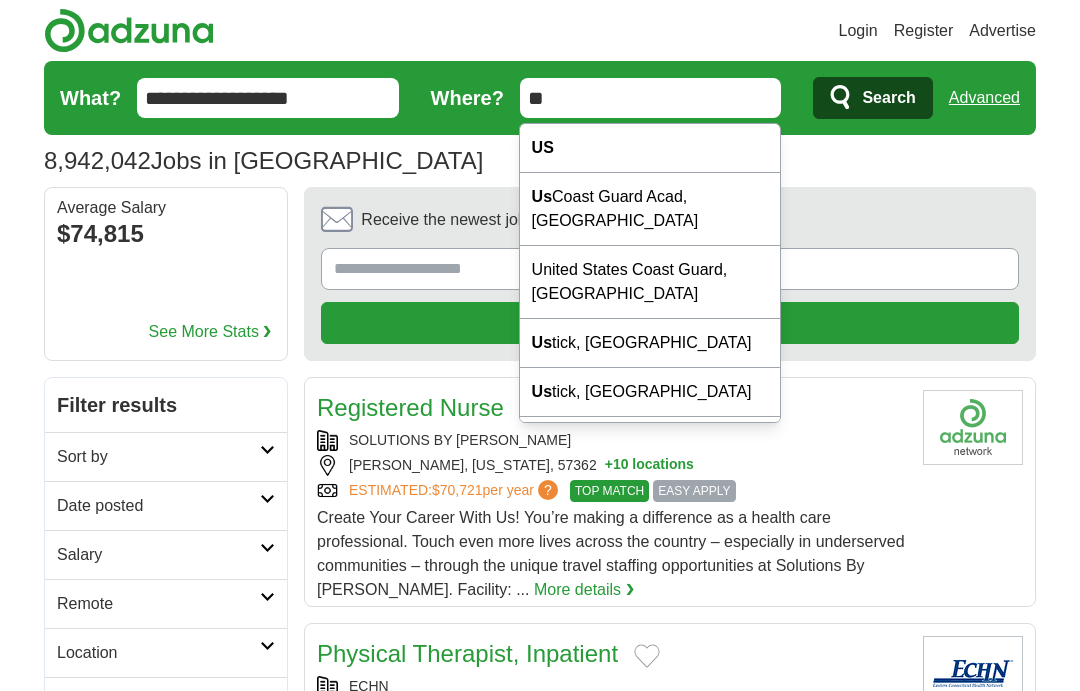 type on "*" 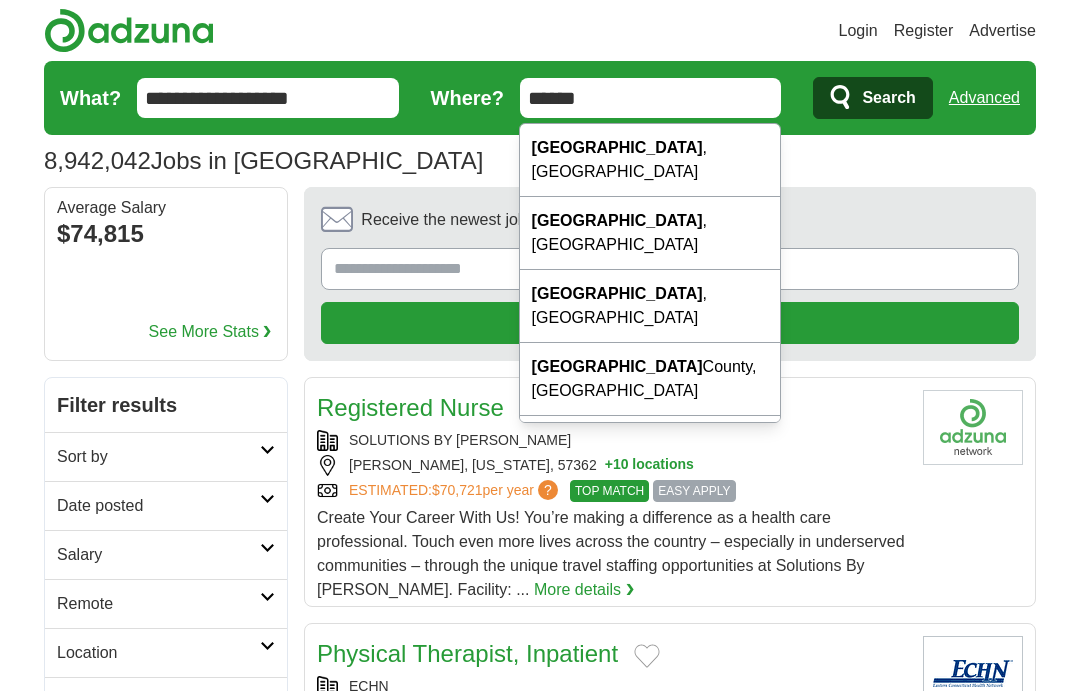 click on "Fresno , CA" at bounding box center [650, 160] 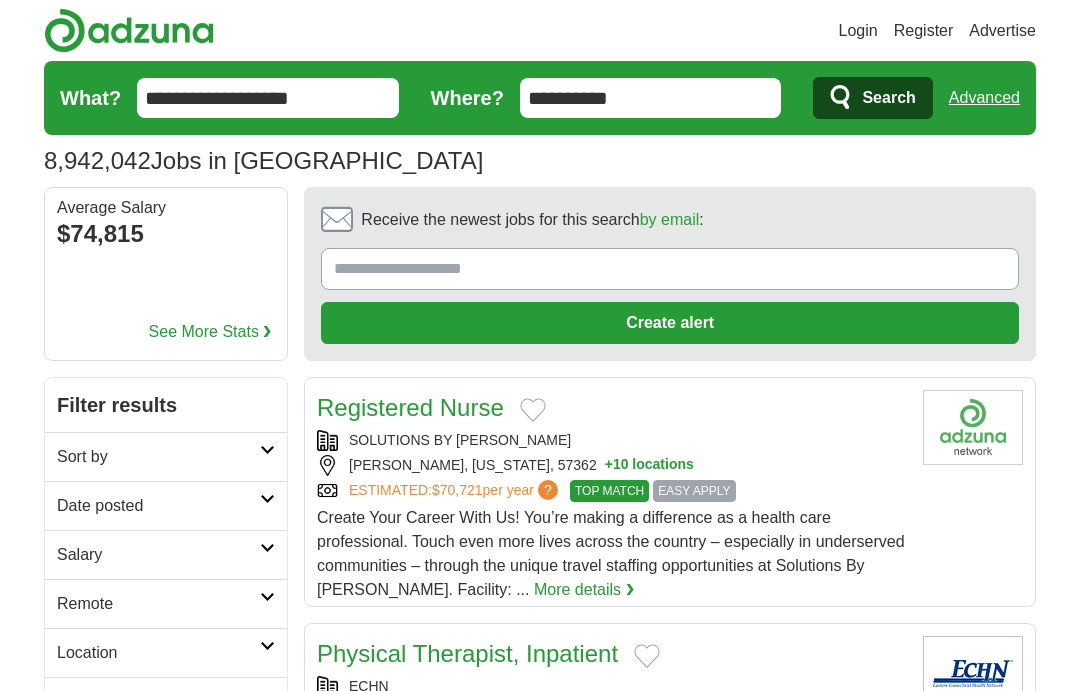 click on "Search" at bounding box center (888, 98) 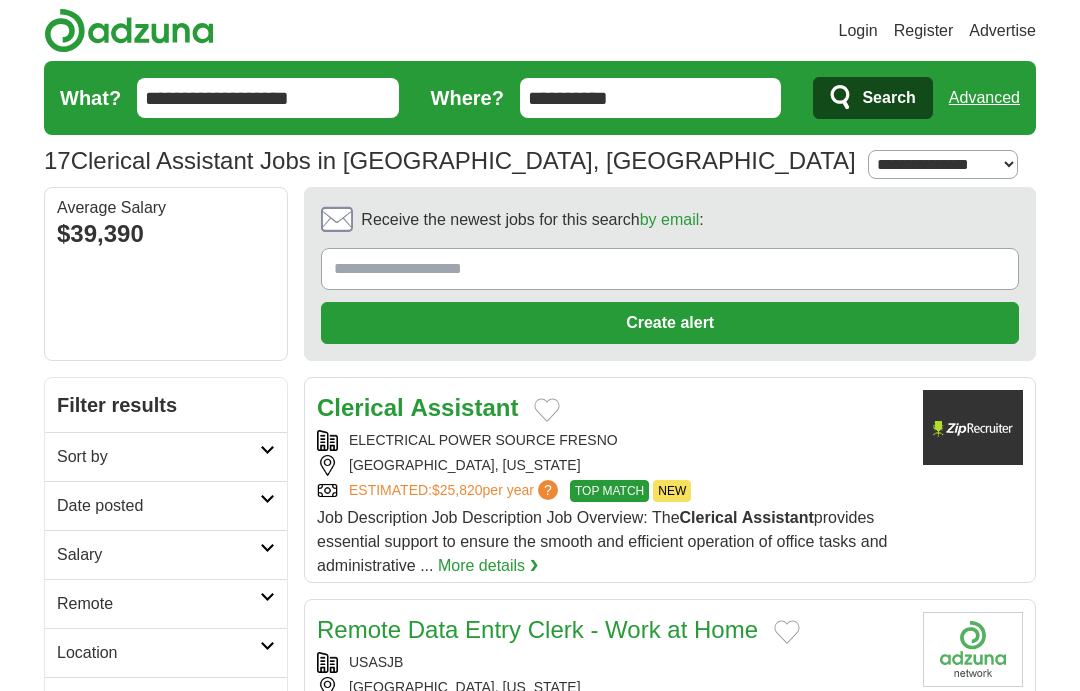 scroll, scrollTop: 0, scrollLeft: 0, axis: both 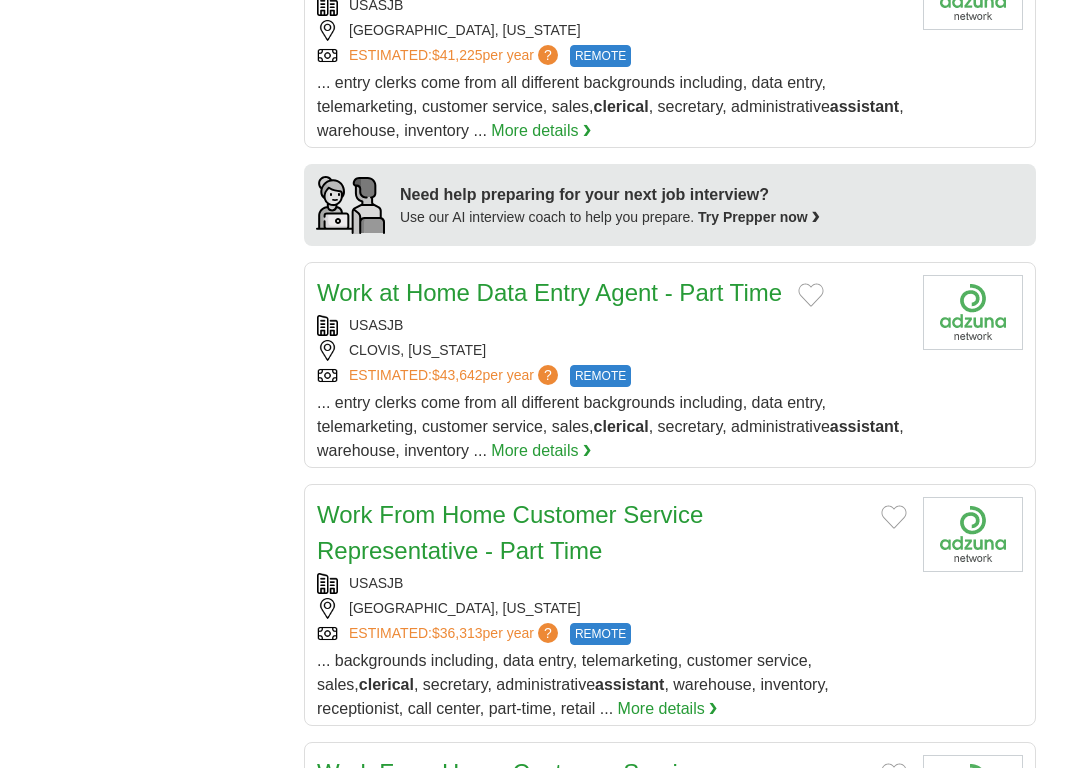 click on "Work From Home Customer Service Representative - Part Time" at bounding box center (612, 533) 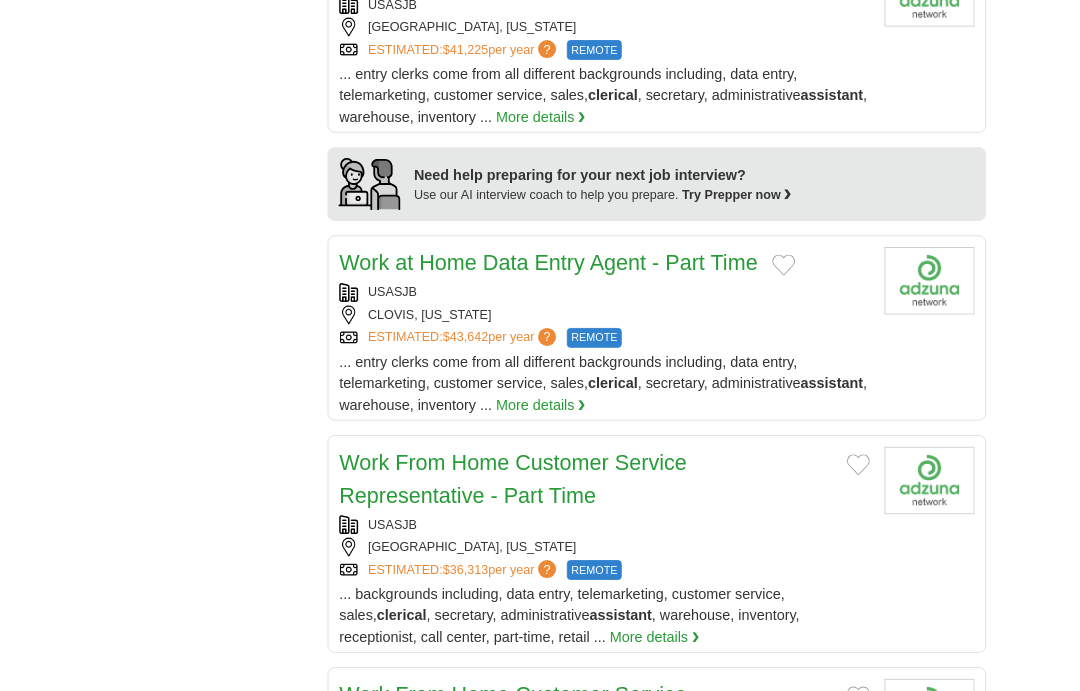 scroll, scrollTop: 1707, scrollLeft: 0, axis: vertical 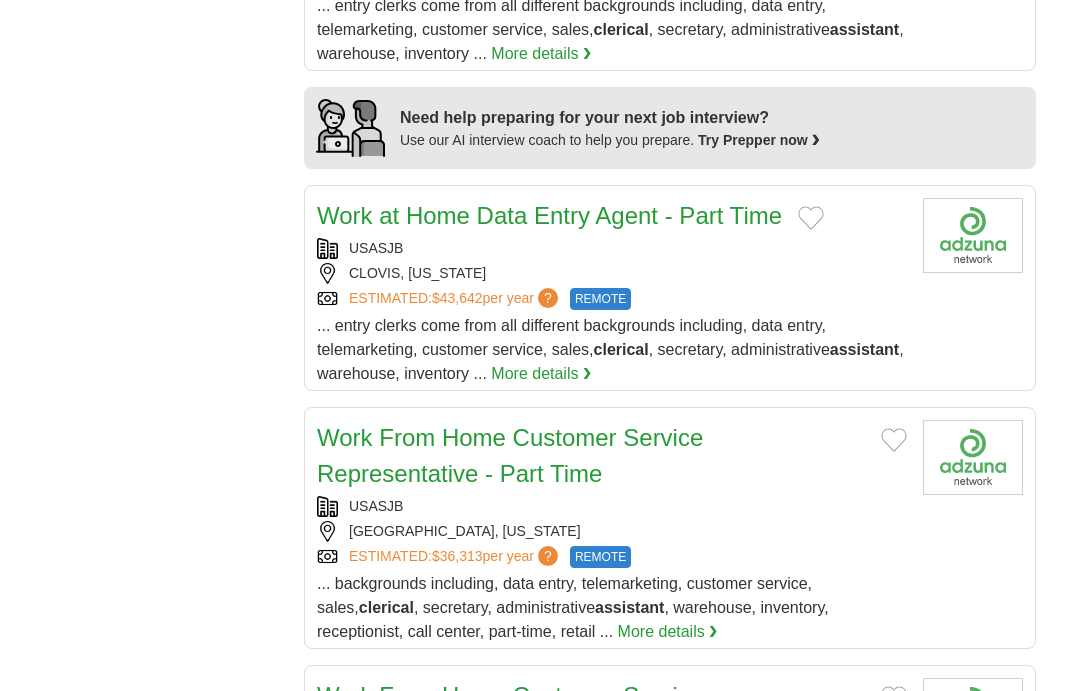 click at bounding box center [811, 218] 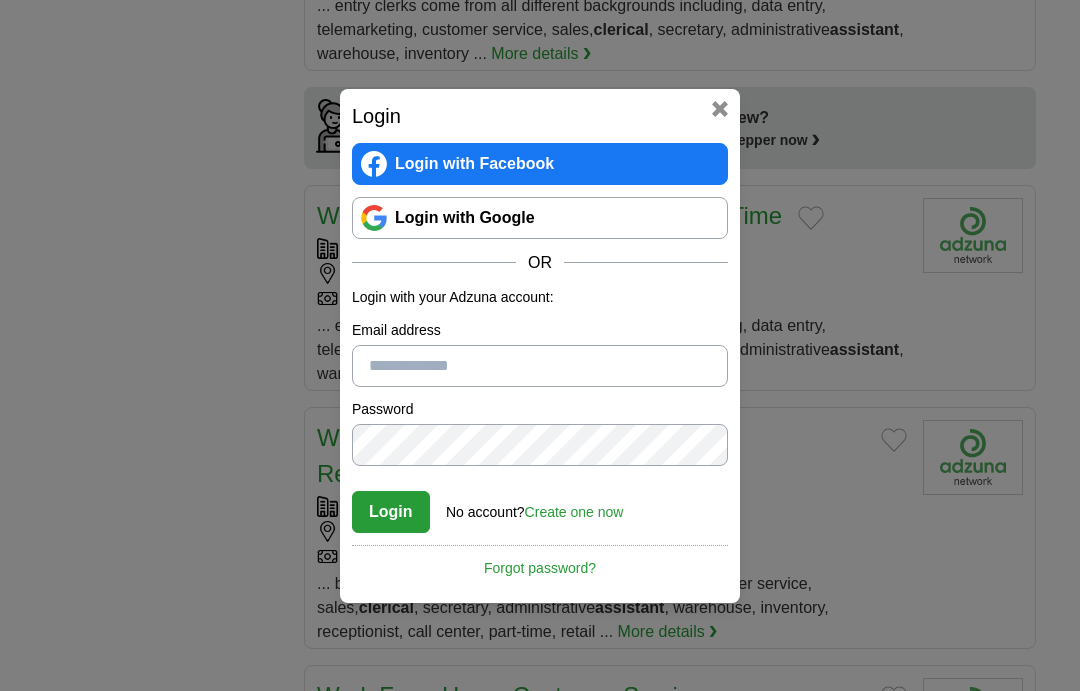 click at bounding box center [720, 109] 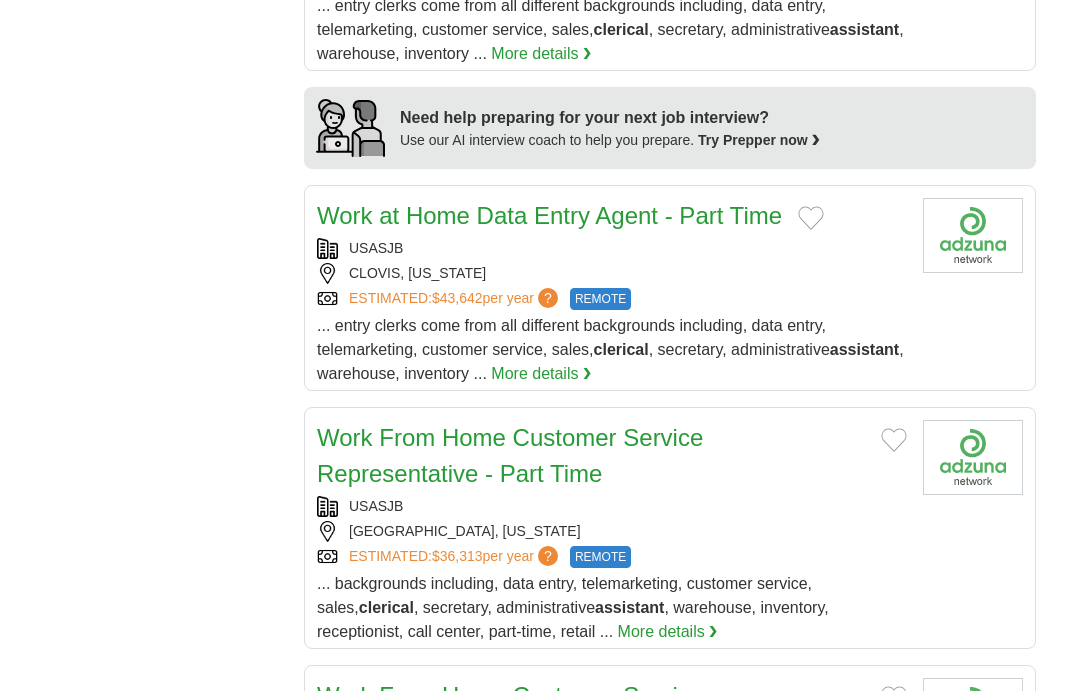 click at bounding box center (811, 218) 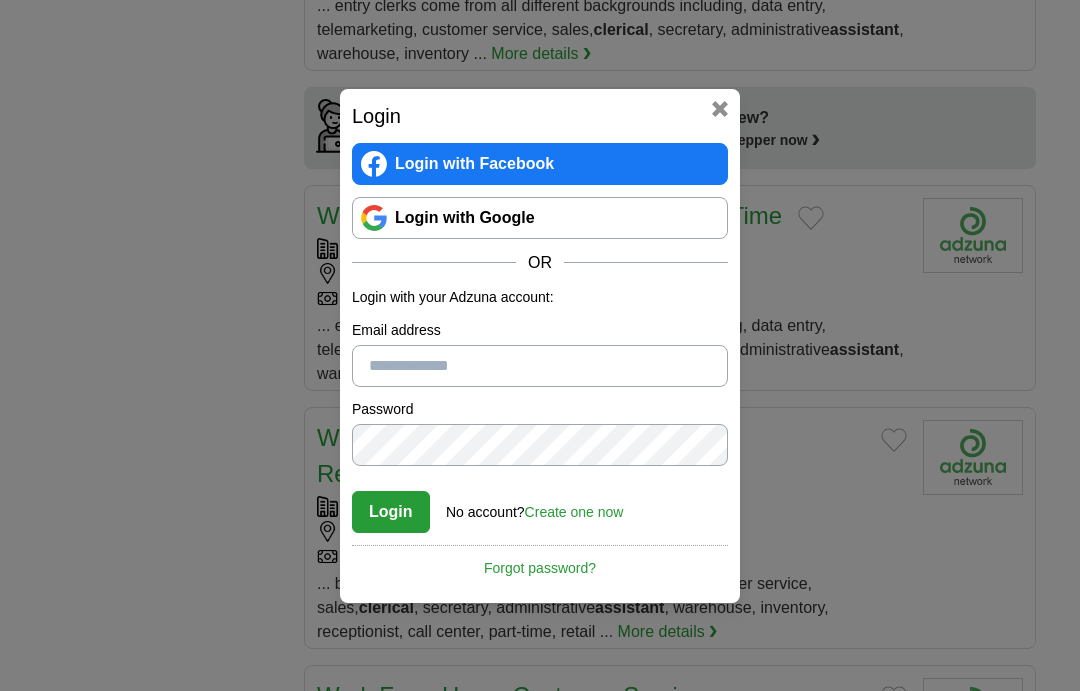 click at bounding box center (720, 109) 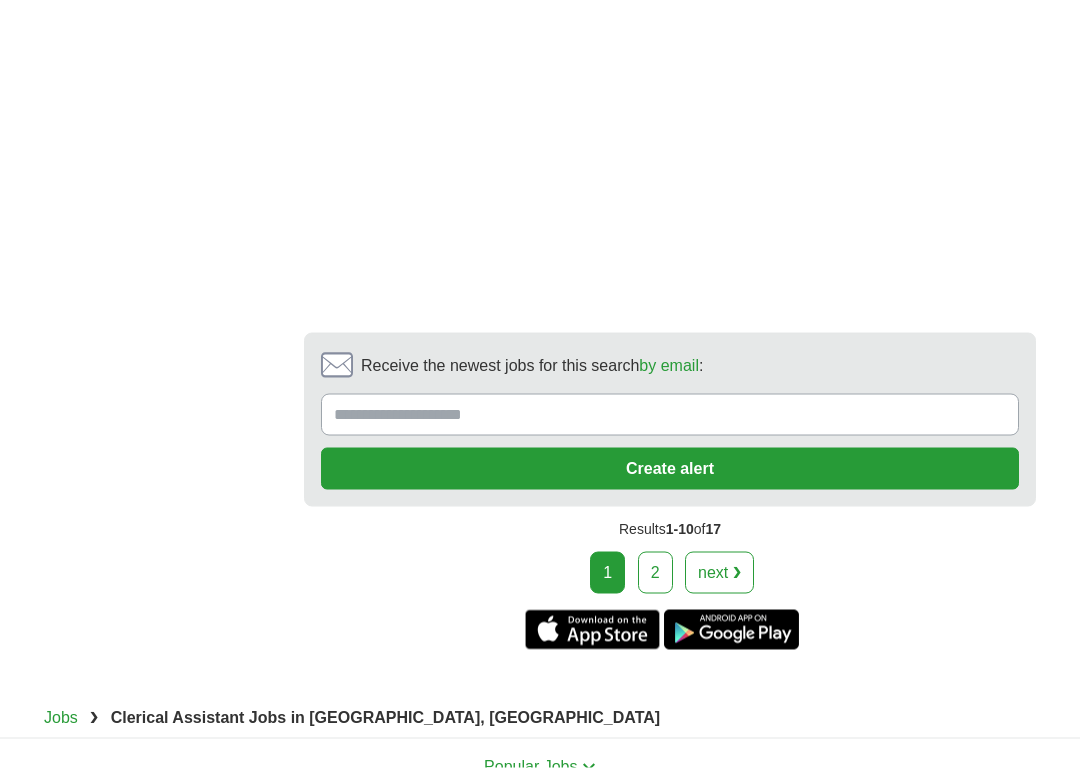 scroll, scrollTop: 3553, scrollLeft: 0, axis: vertical 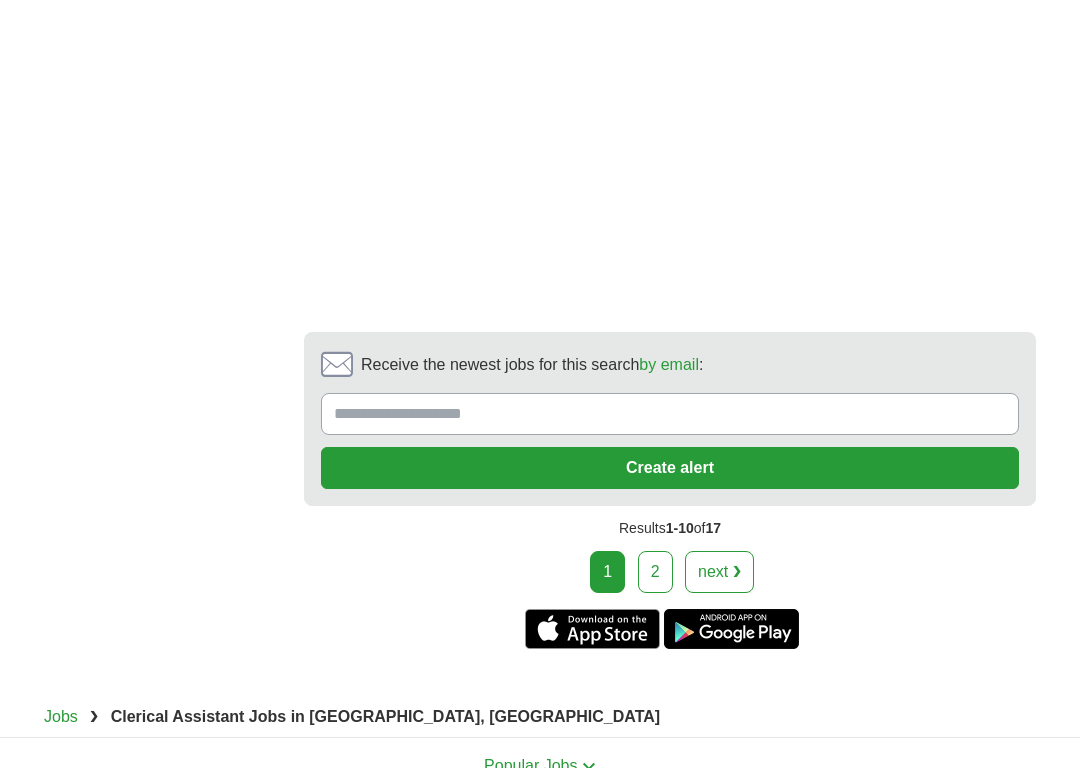 click on "Receive the newest jobs for this search  by email :" at bounding box center [670, 414] 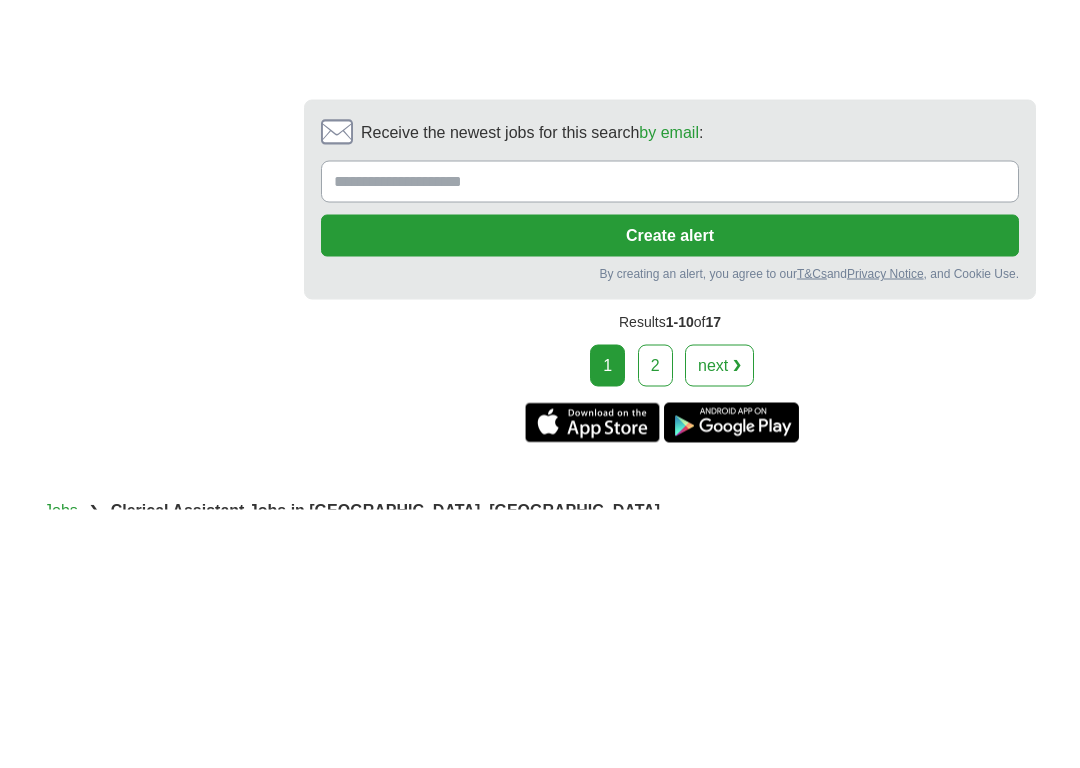 type on "**********" 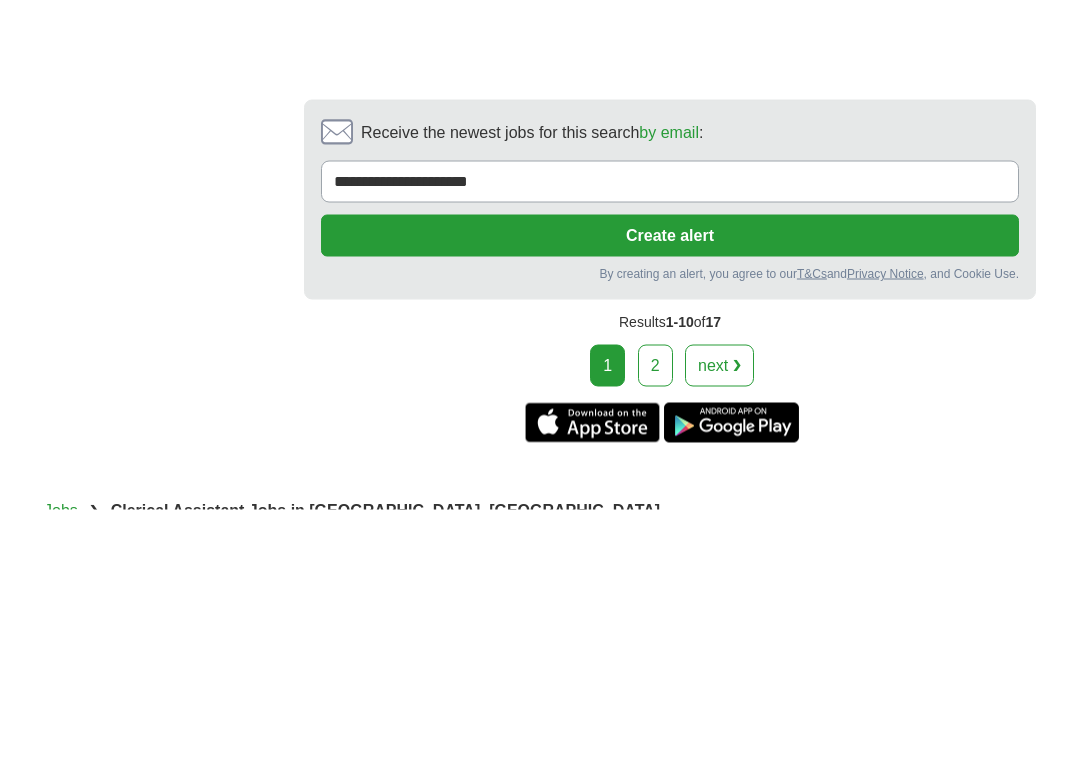 scroll, scrollTop: 3812, scrollLeft: 0, axis: vertical 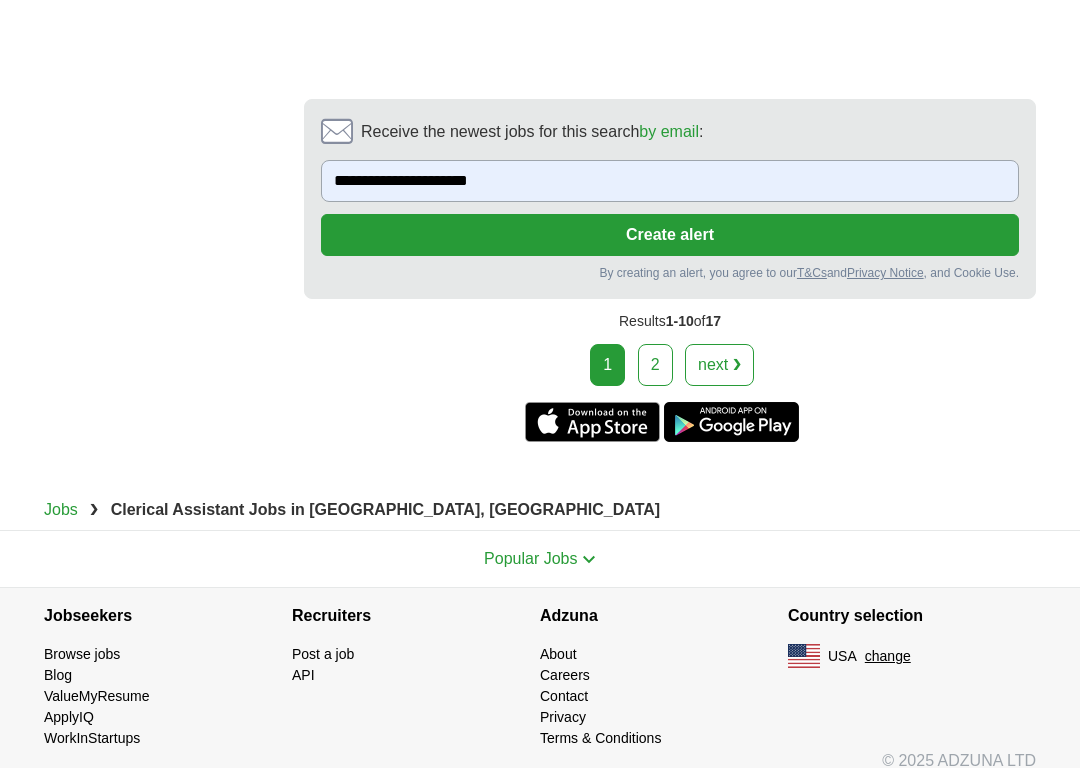 click on "2" at bounding box center (655, 365) 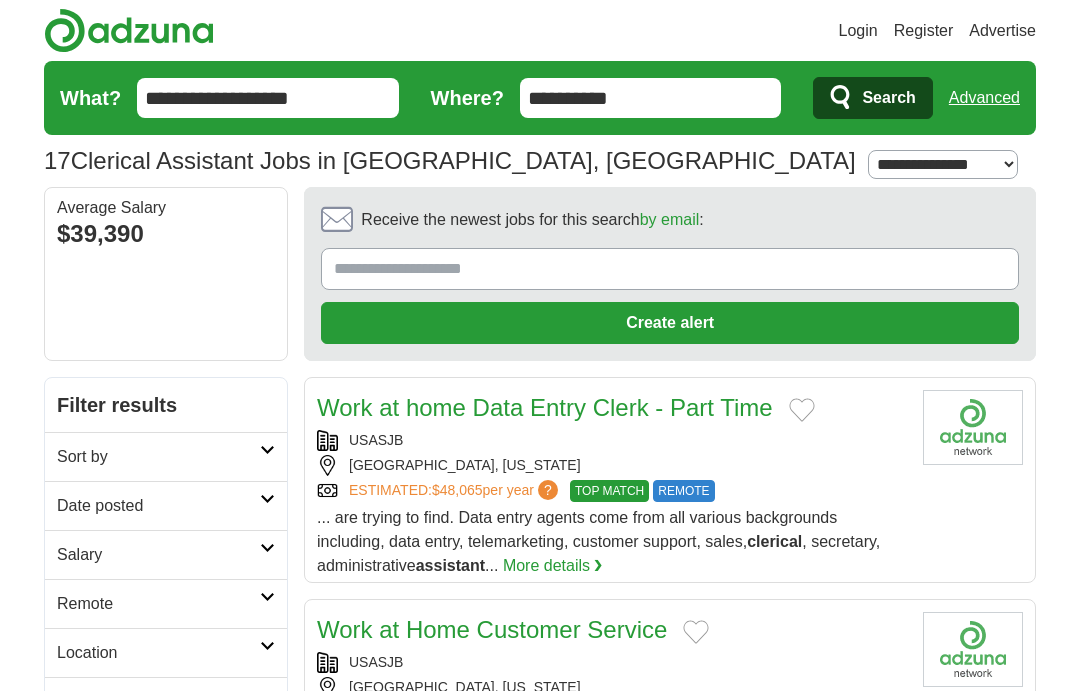 scroll, scrollTop: 0, scrollLeft: 0, axis: both 